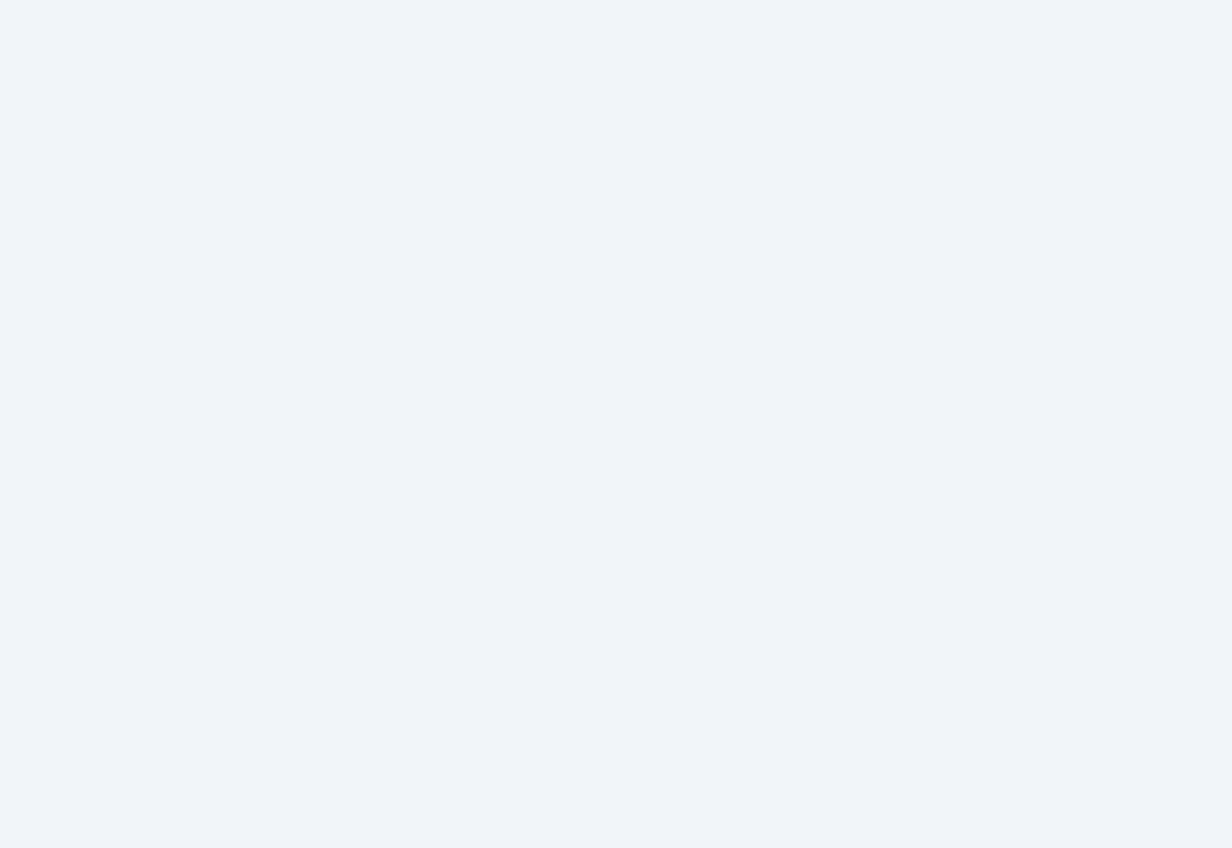 scroll, scrollTop: 0, scrollLeft: 0, axis: both 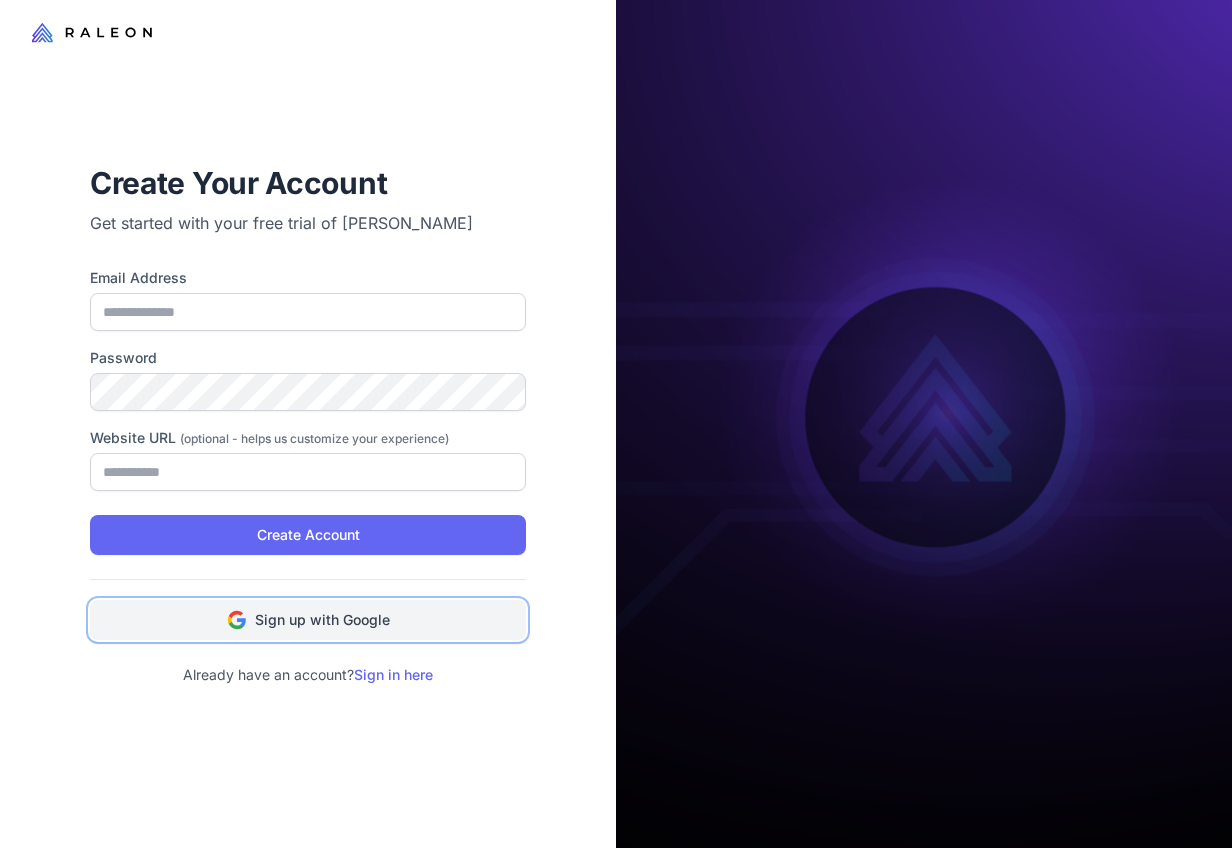 click on "Sign up with Google" at bounding box center (322, 620) 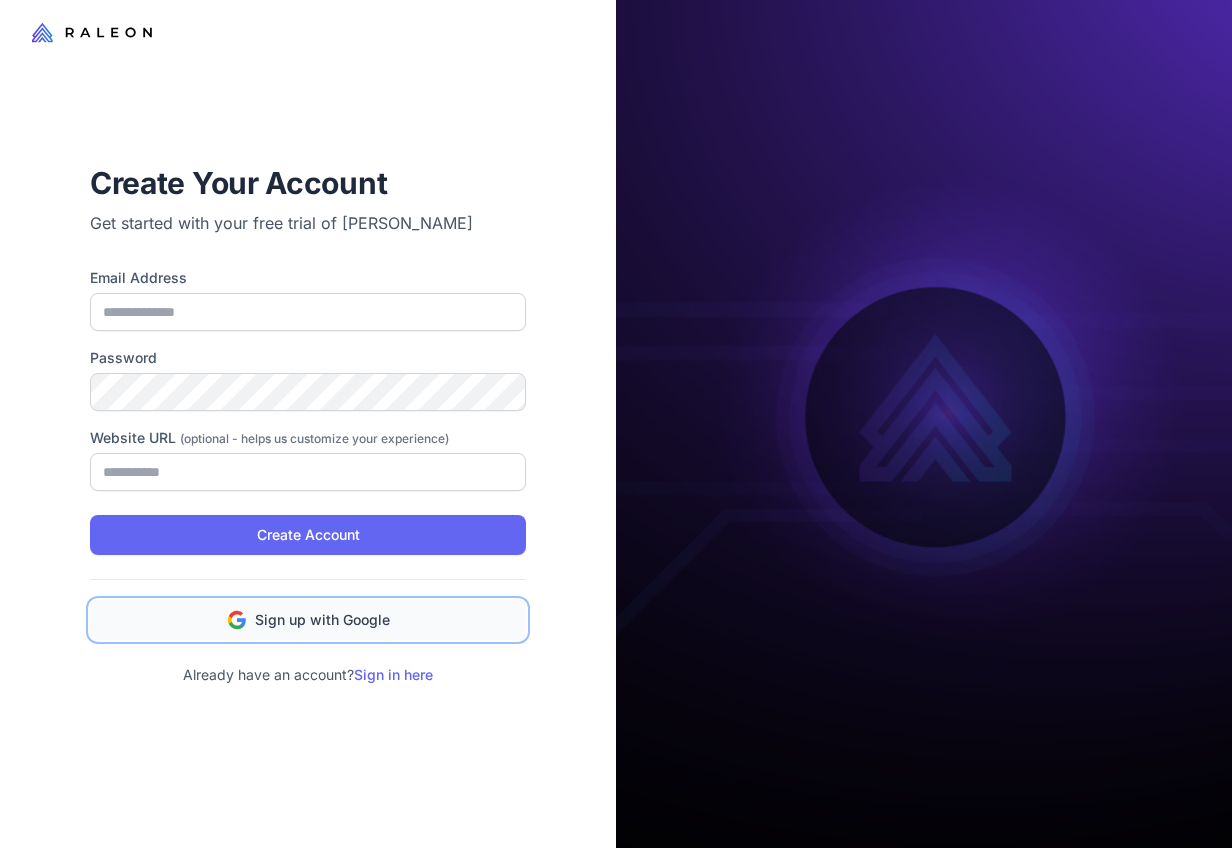 type on "**********" 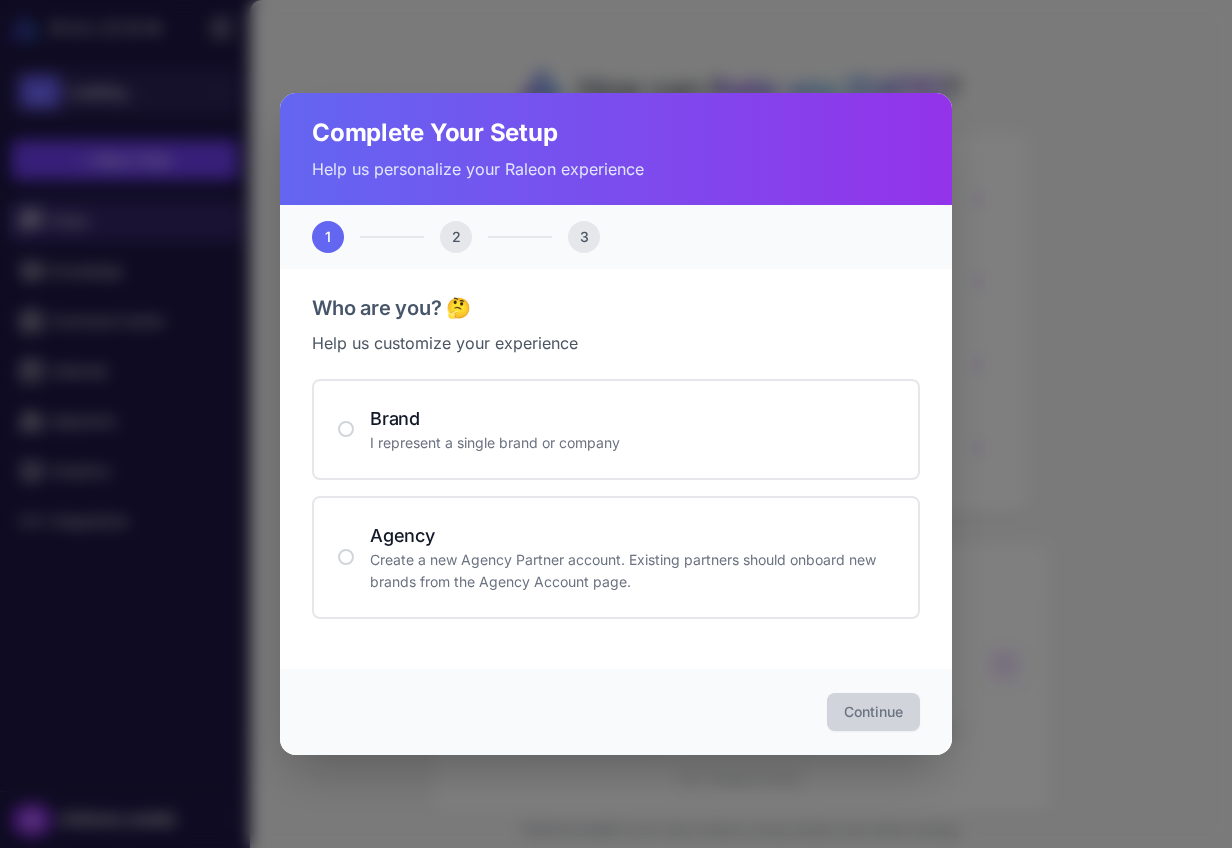scroll, scrollTop: 0, scrollLeft: 0, axis: both 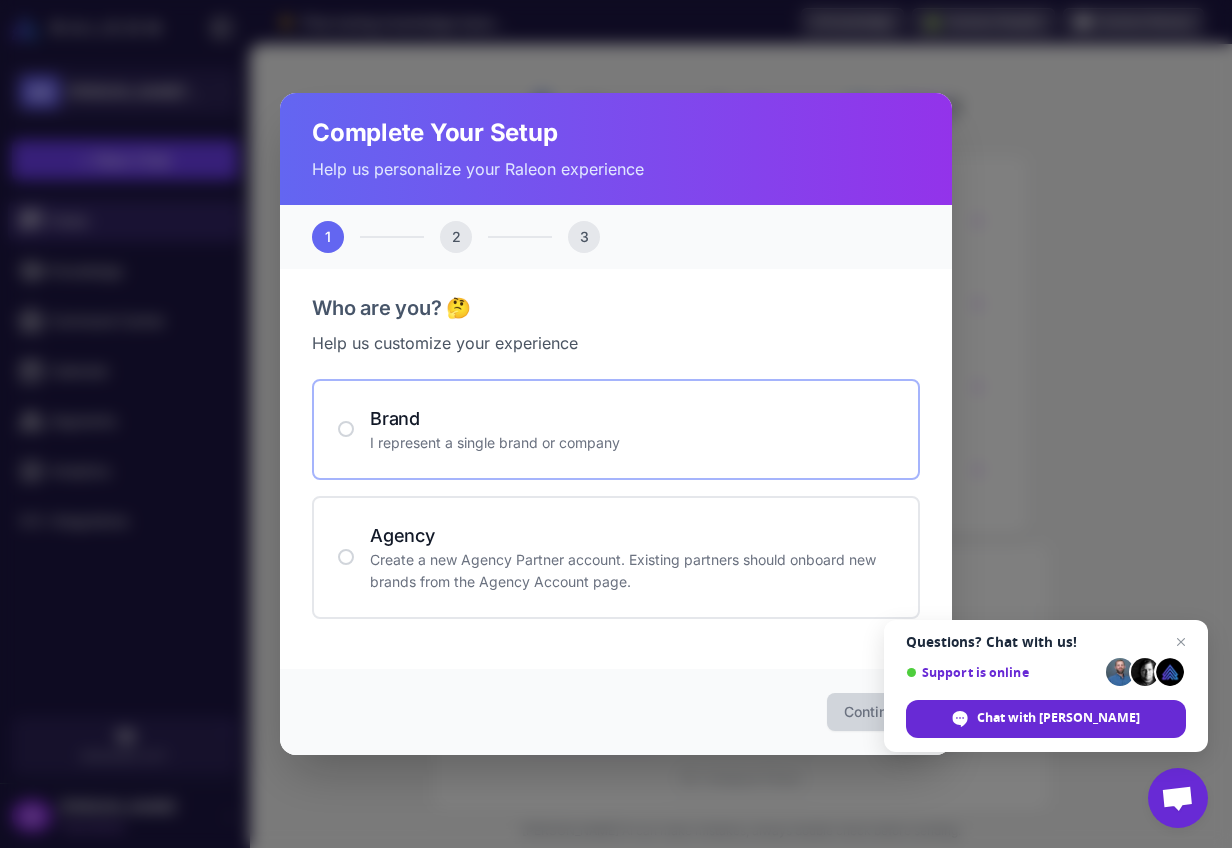 click on "Brand" at bounding box center (632, 418) 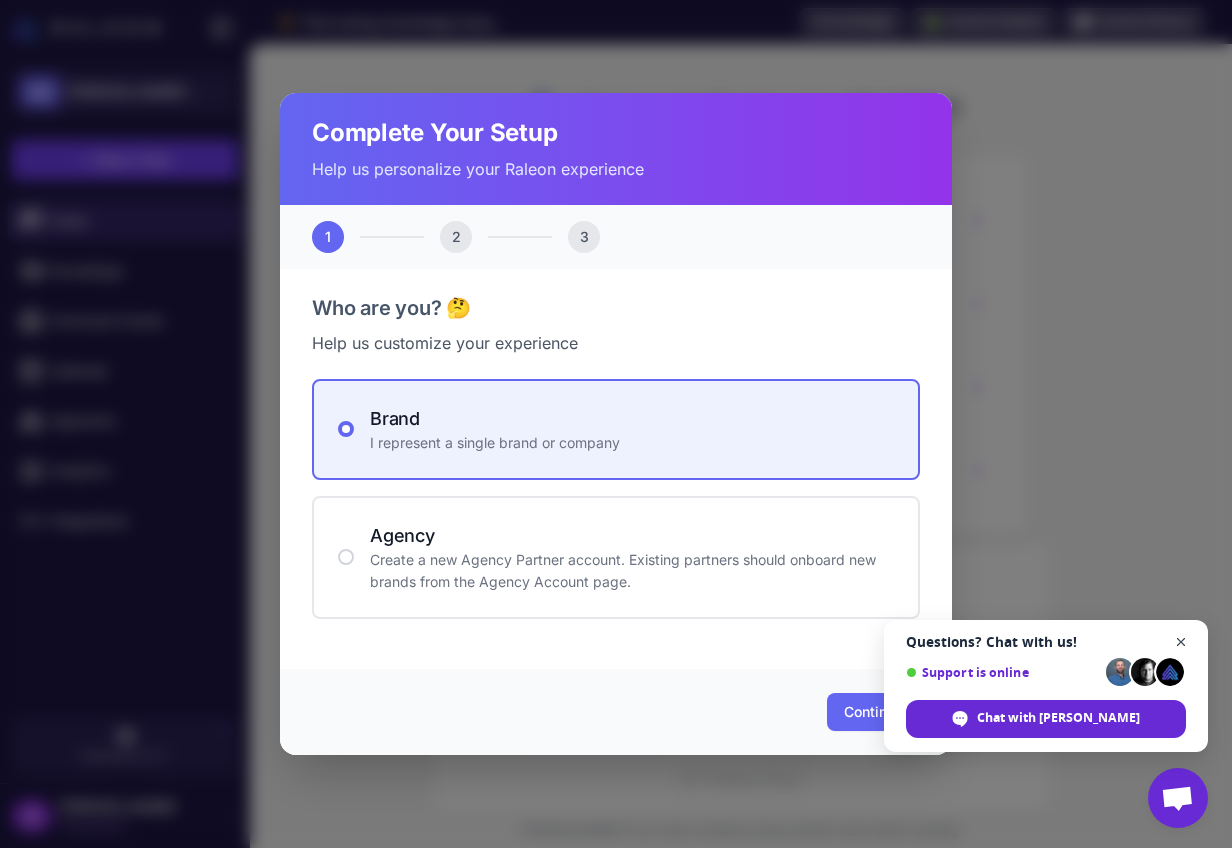 click at bounding box center (1181, 642) 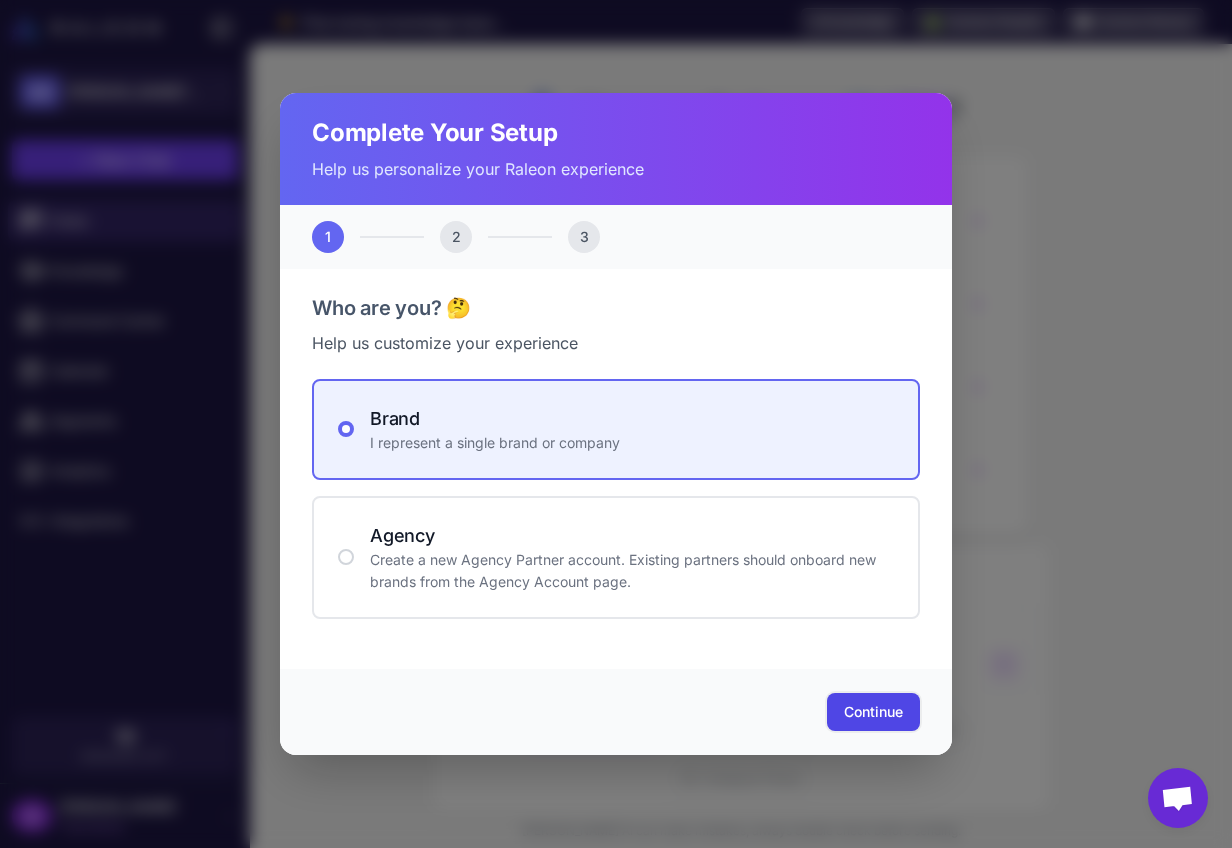 click on "Continue" at bounding box center [873, 712] 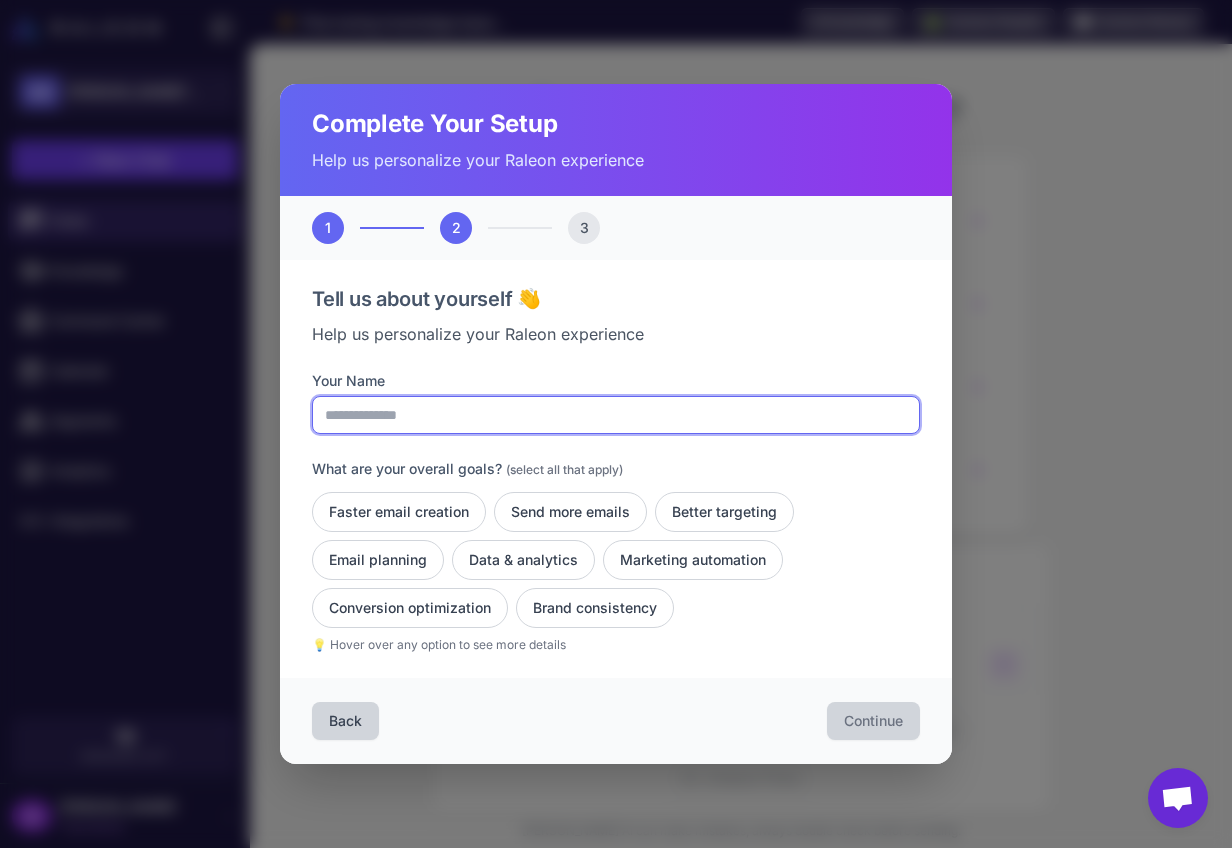click on "Your Name" at bounding box center (616, 415) 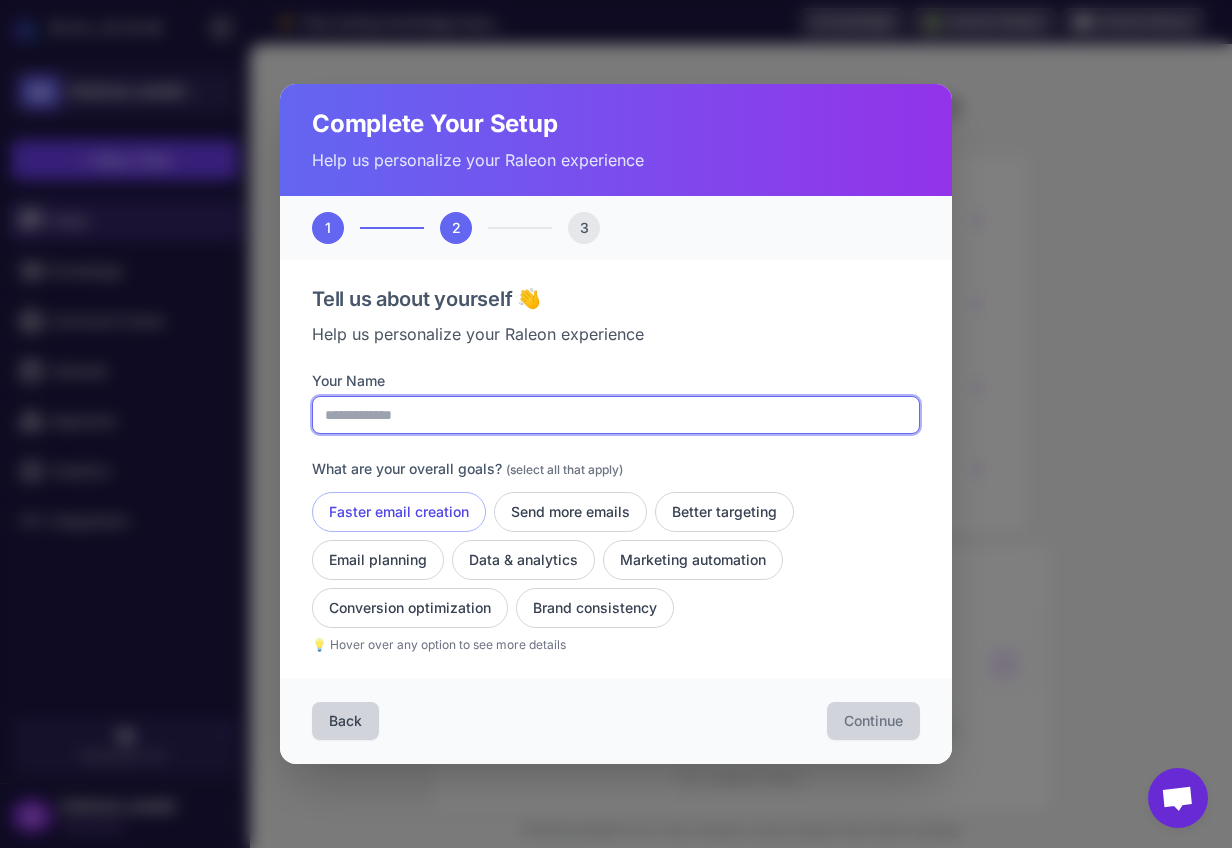 type on "**********" 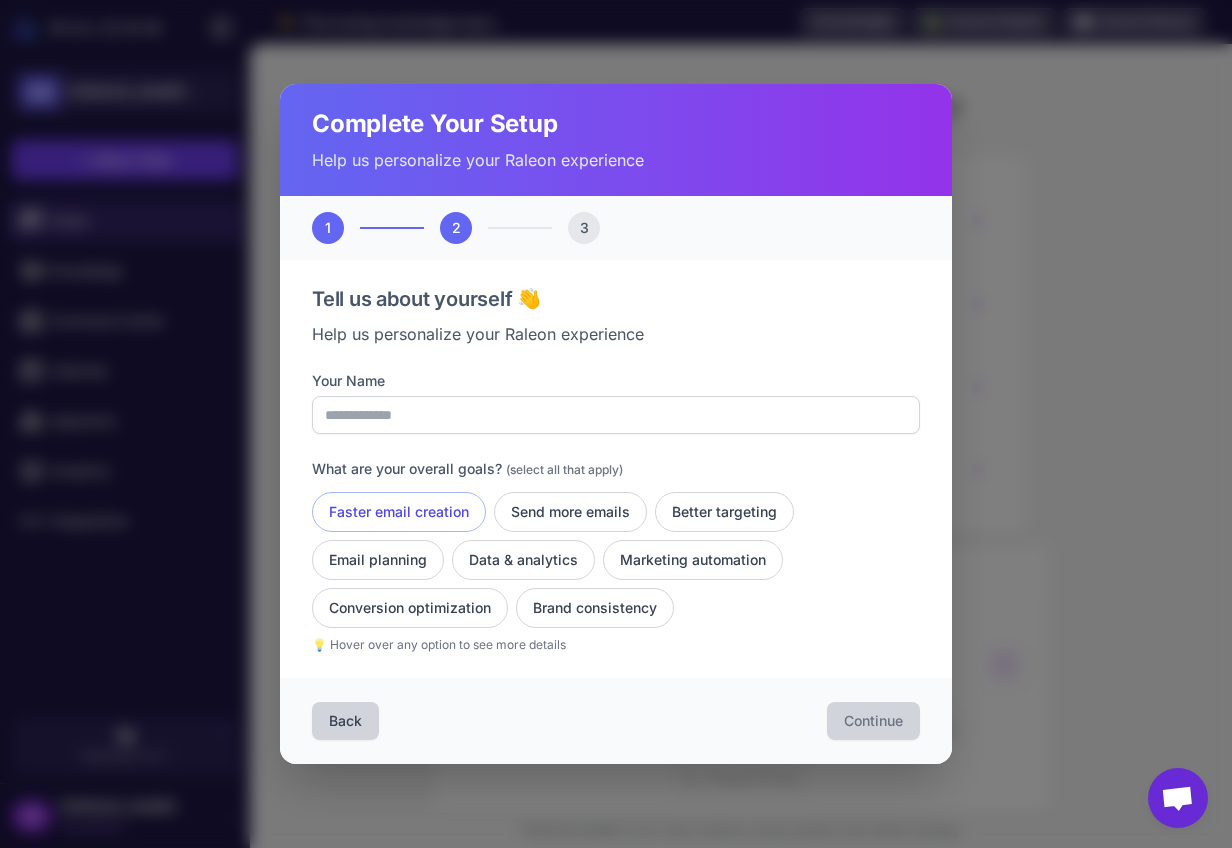 click on "Faster email creation" 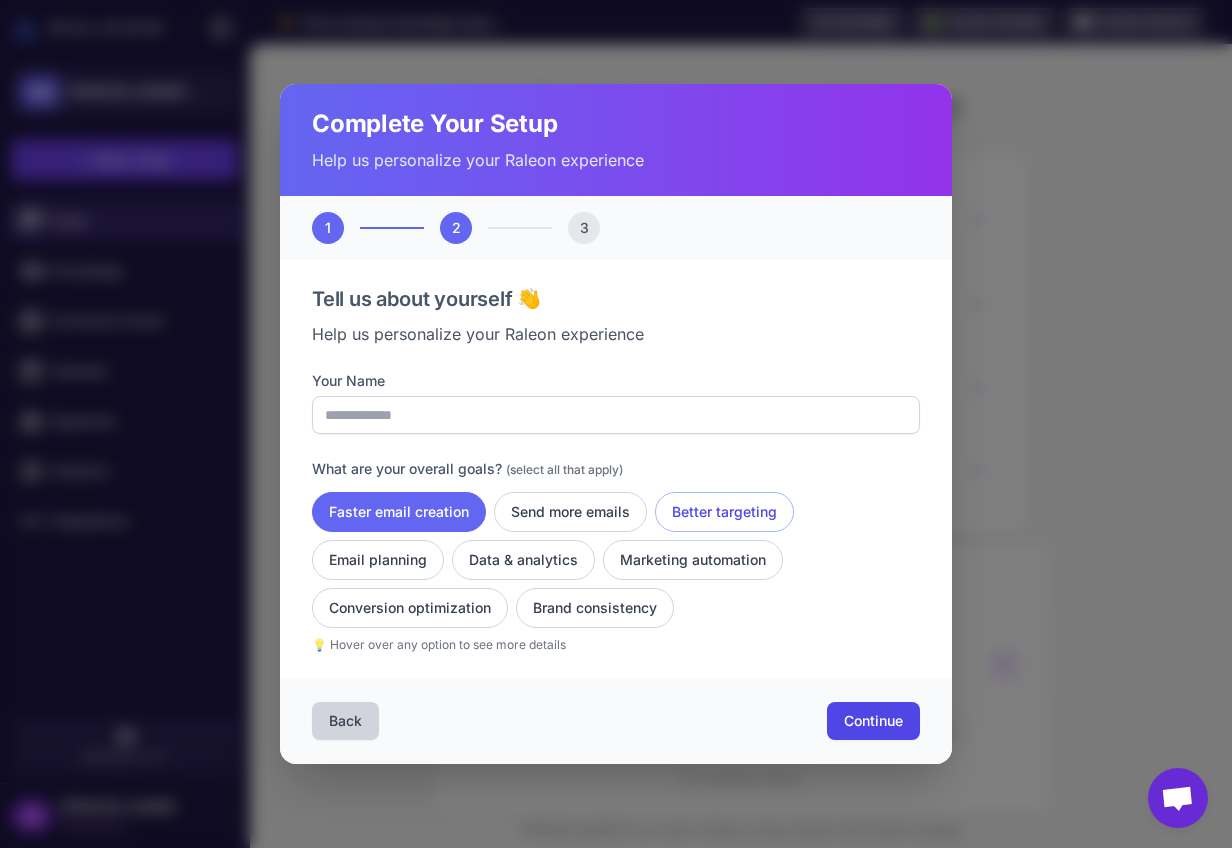 click on "Better targeting" 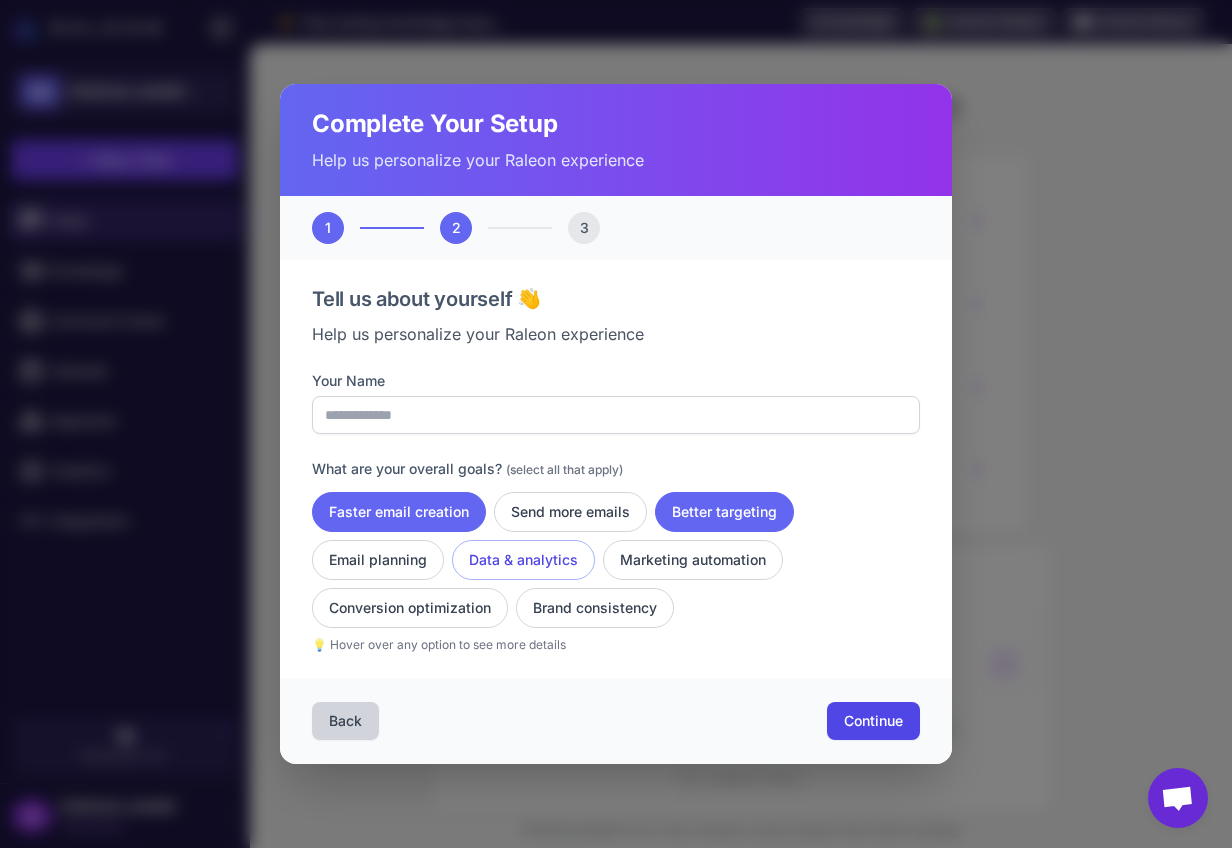 click on "Data & analytics" 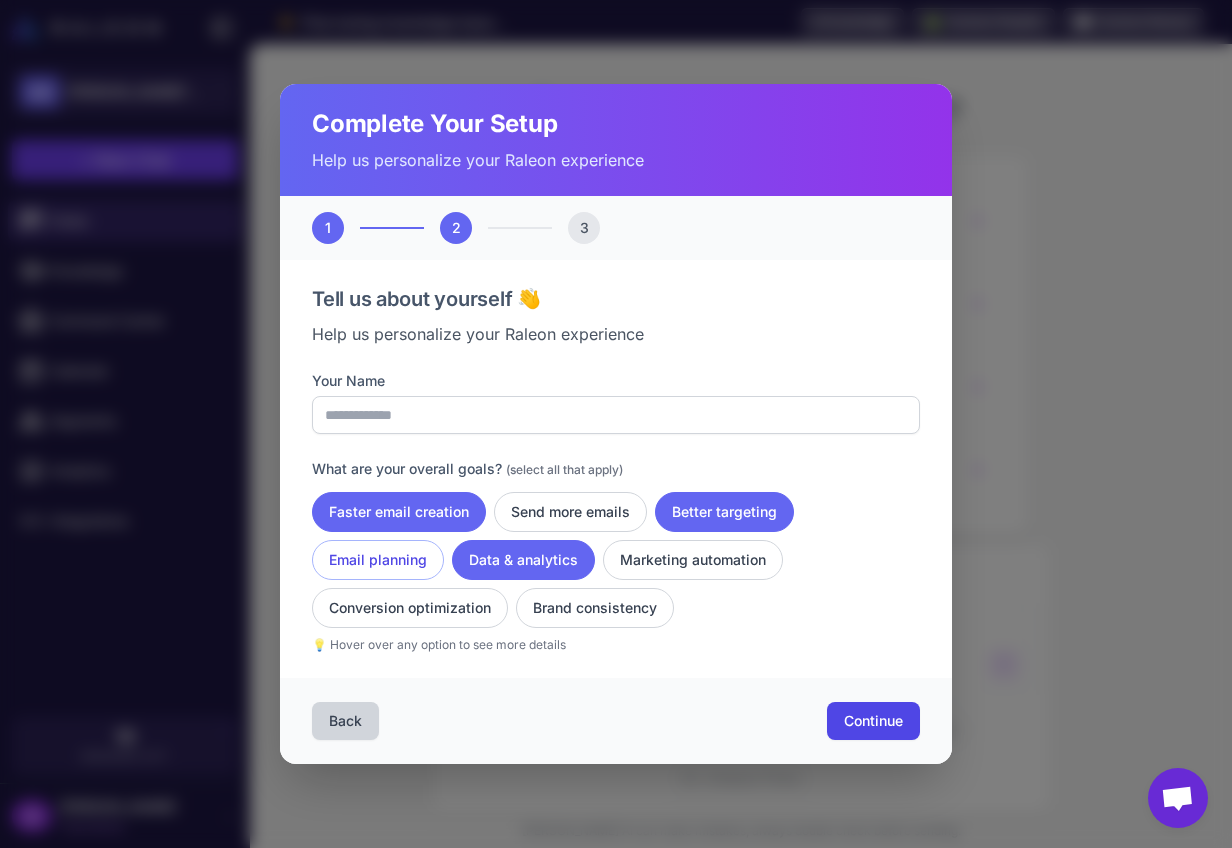 click on "Email planning" 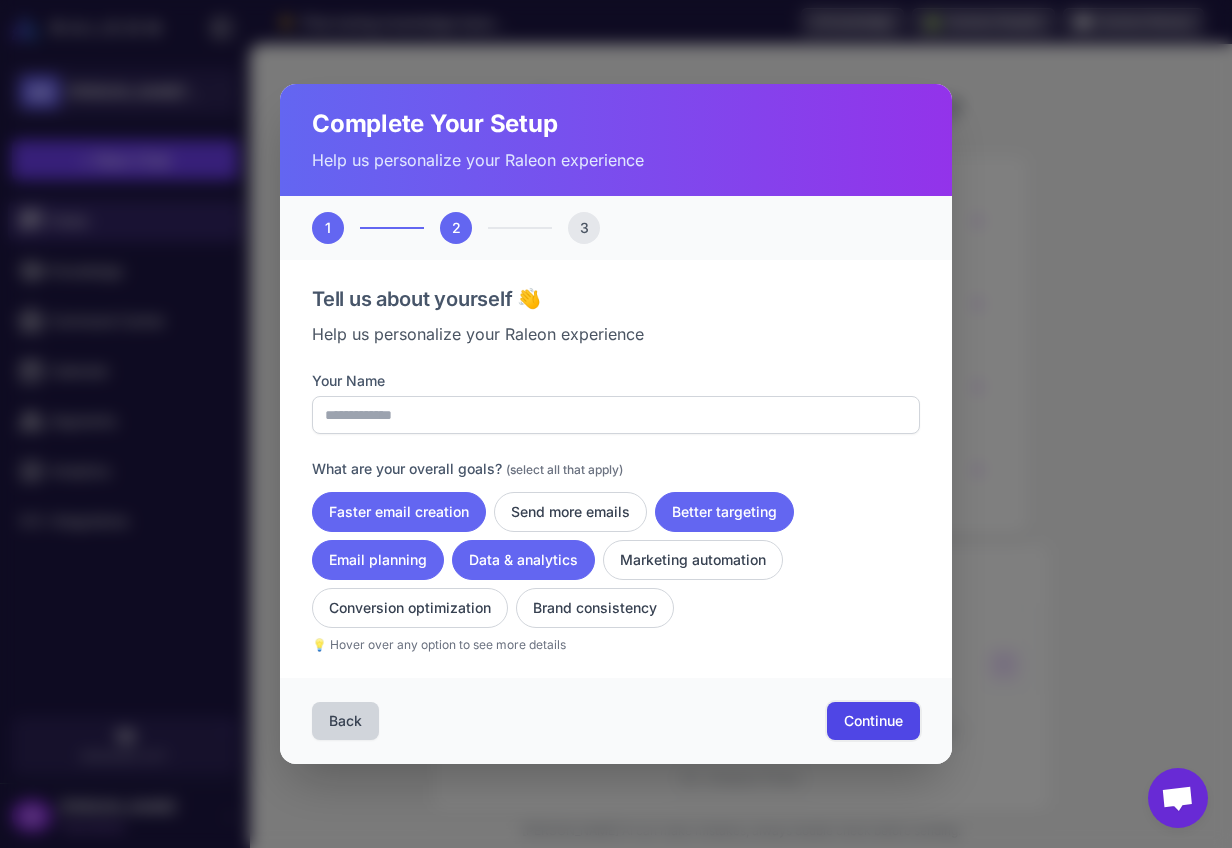 click on "Continue" at bounding box center (873, 721) 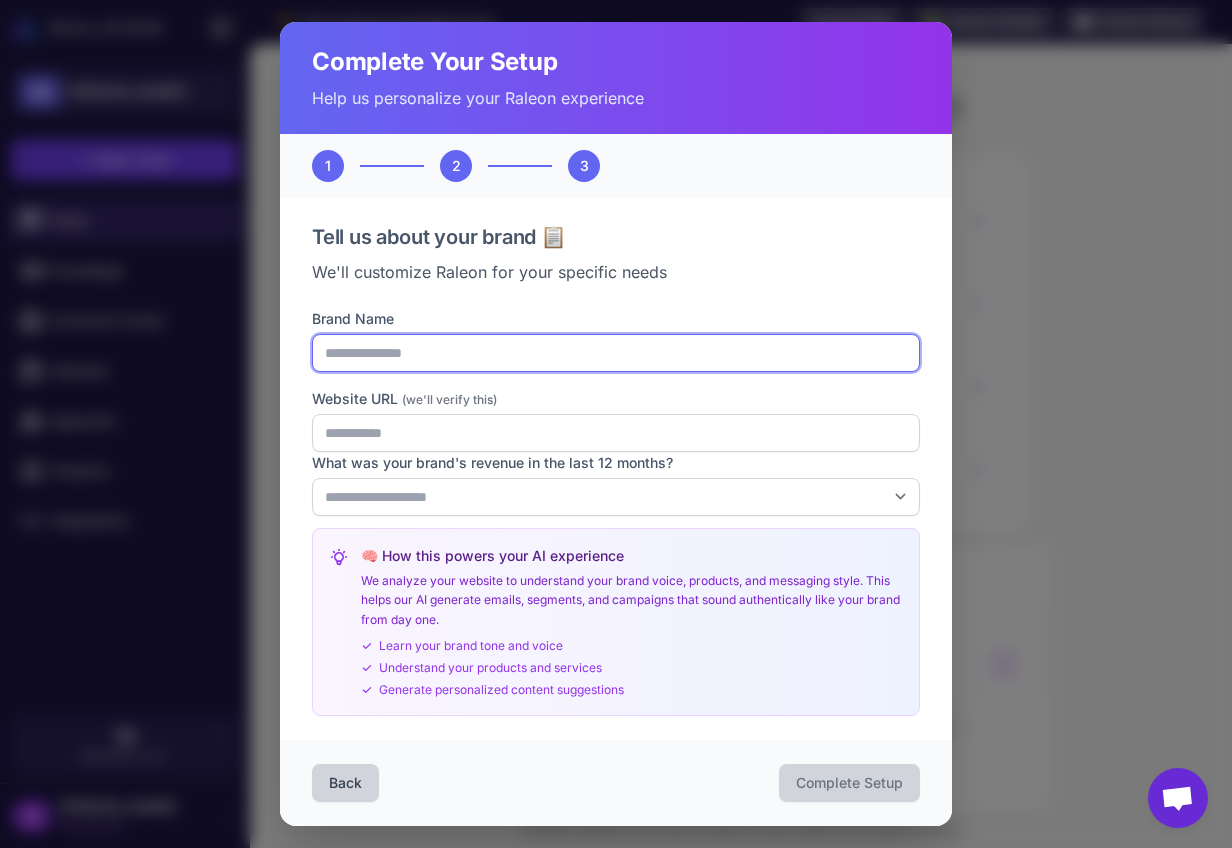 click on "Brand Name" at bounding box center [616, 353] 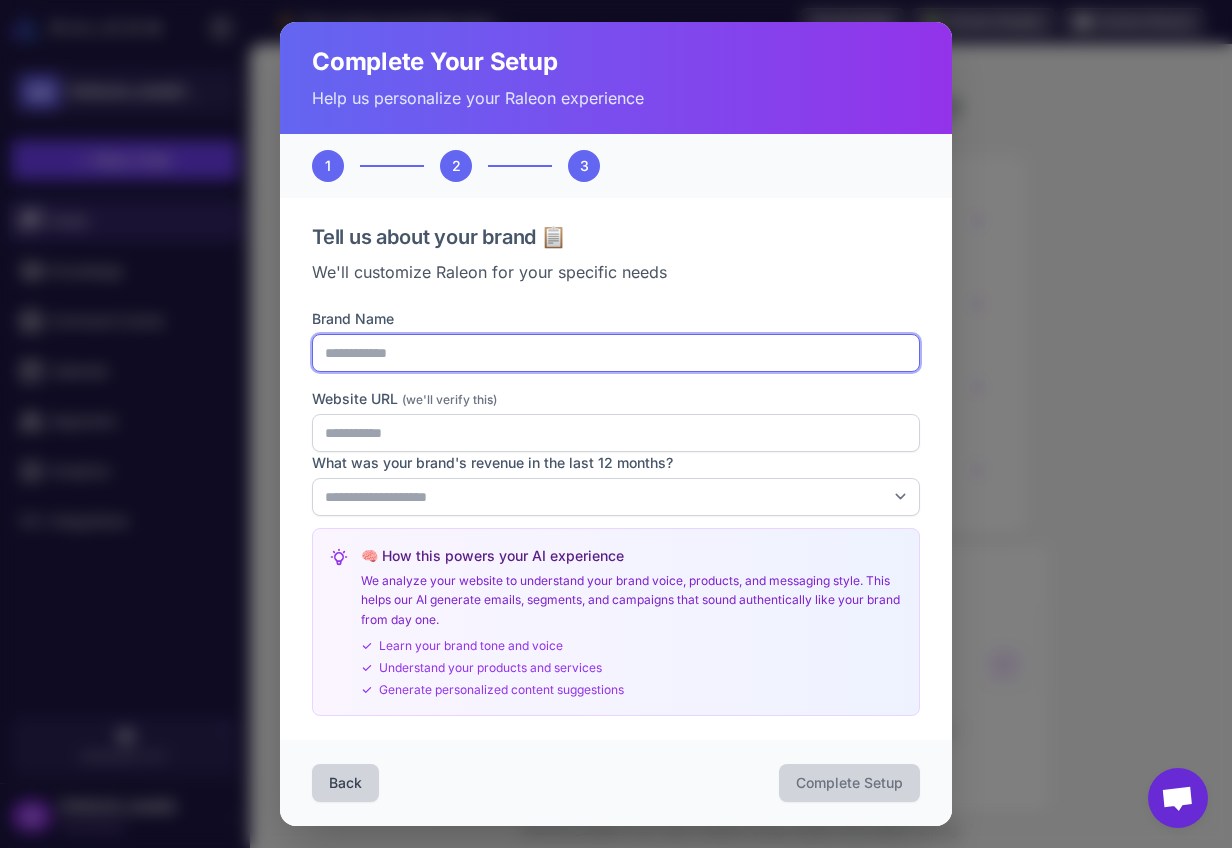 type on "**********" 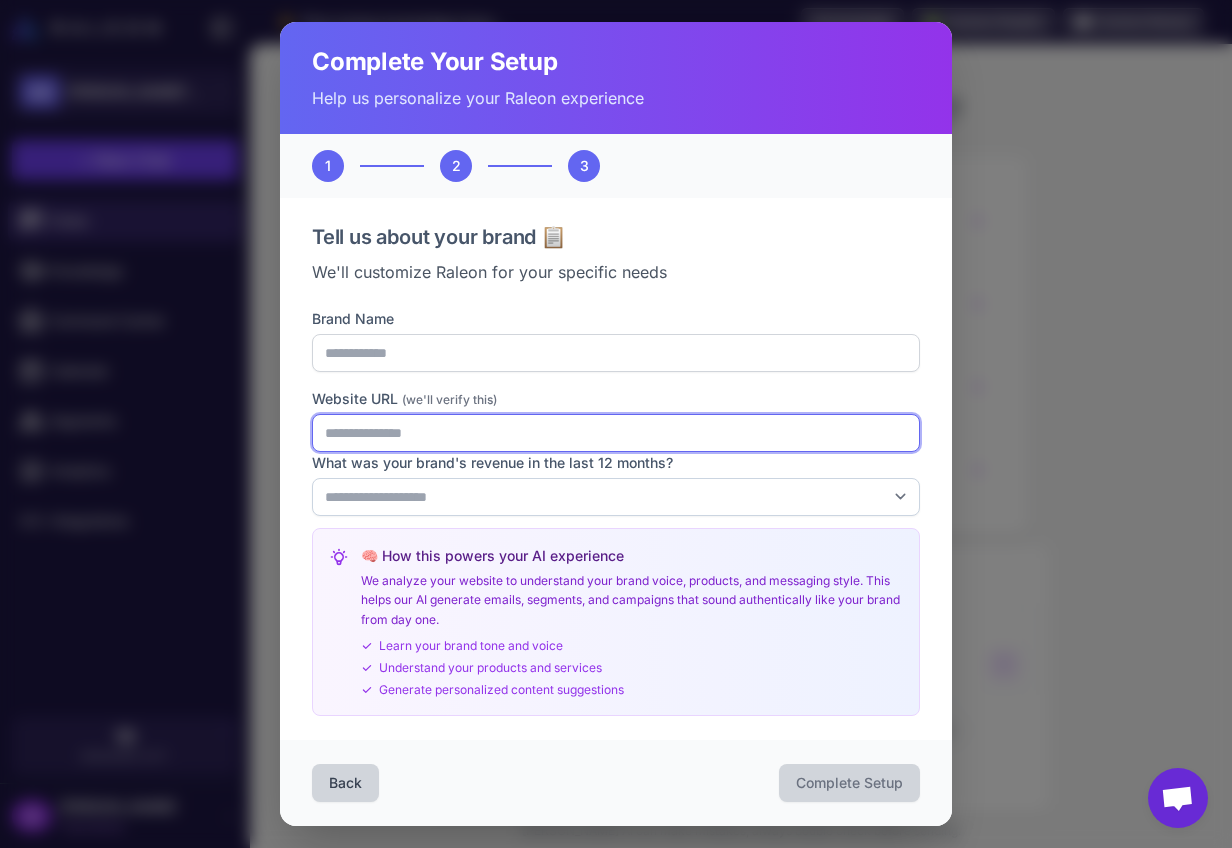 type on "**********" 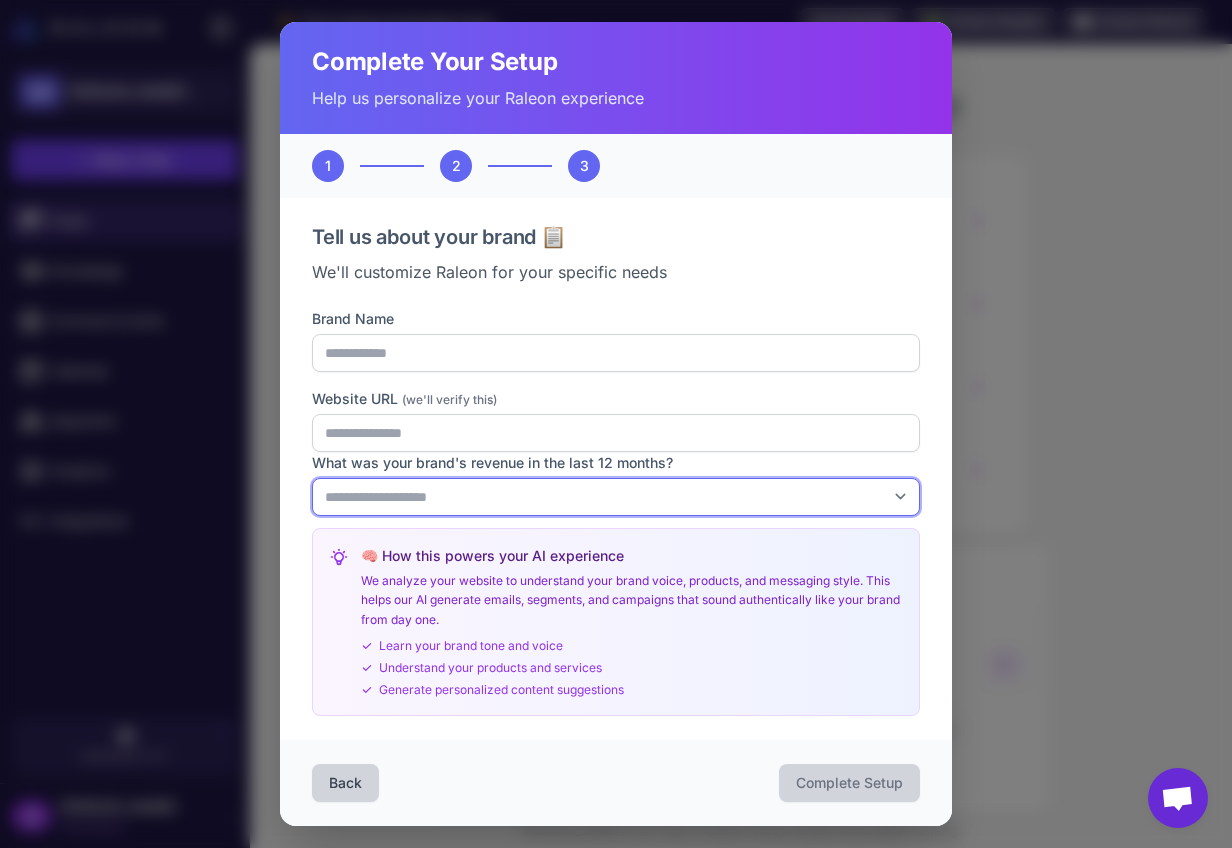 click on "**********" at bounding box center (616, 497) 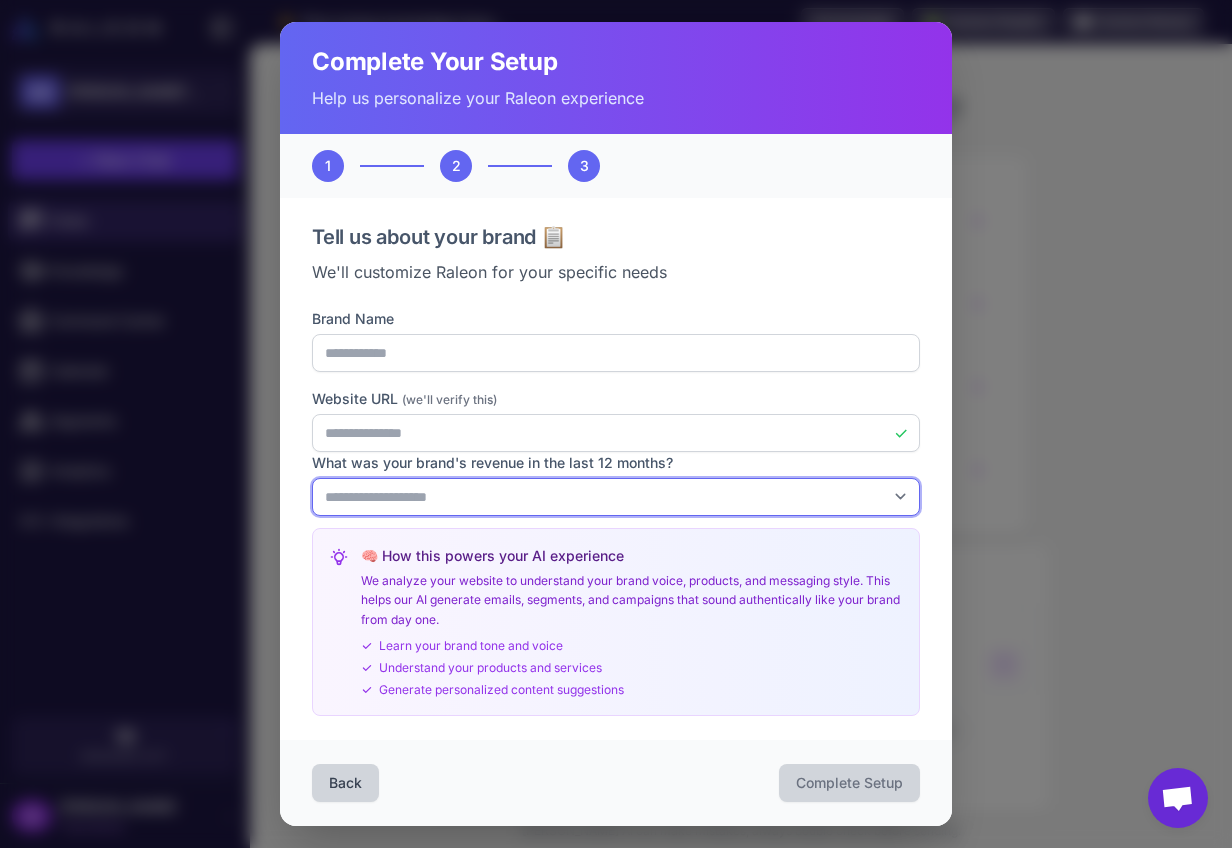 select on "********" 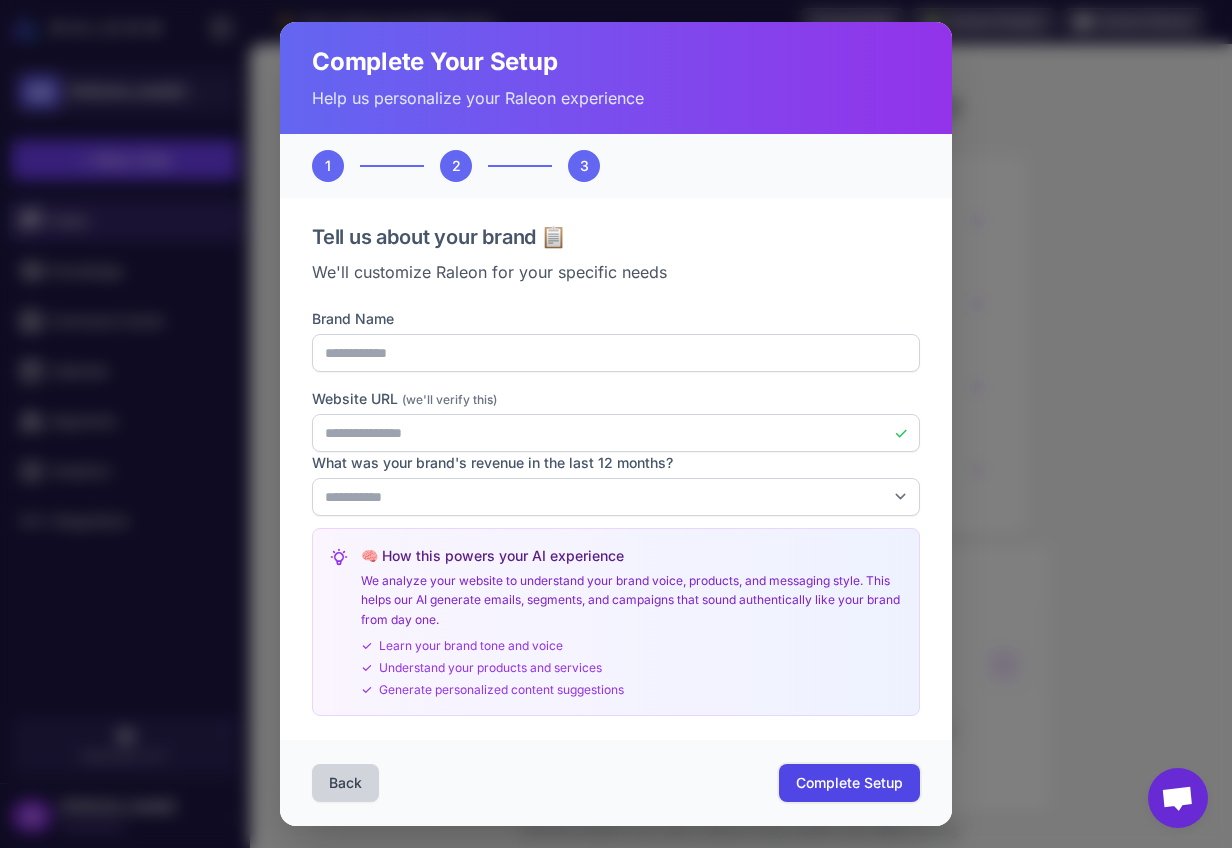 click on "Complete Setup" at bounding box center (849, 783) 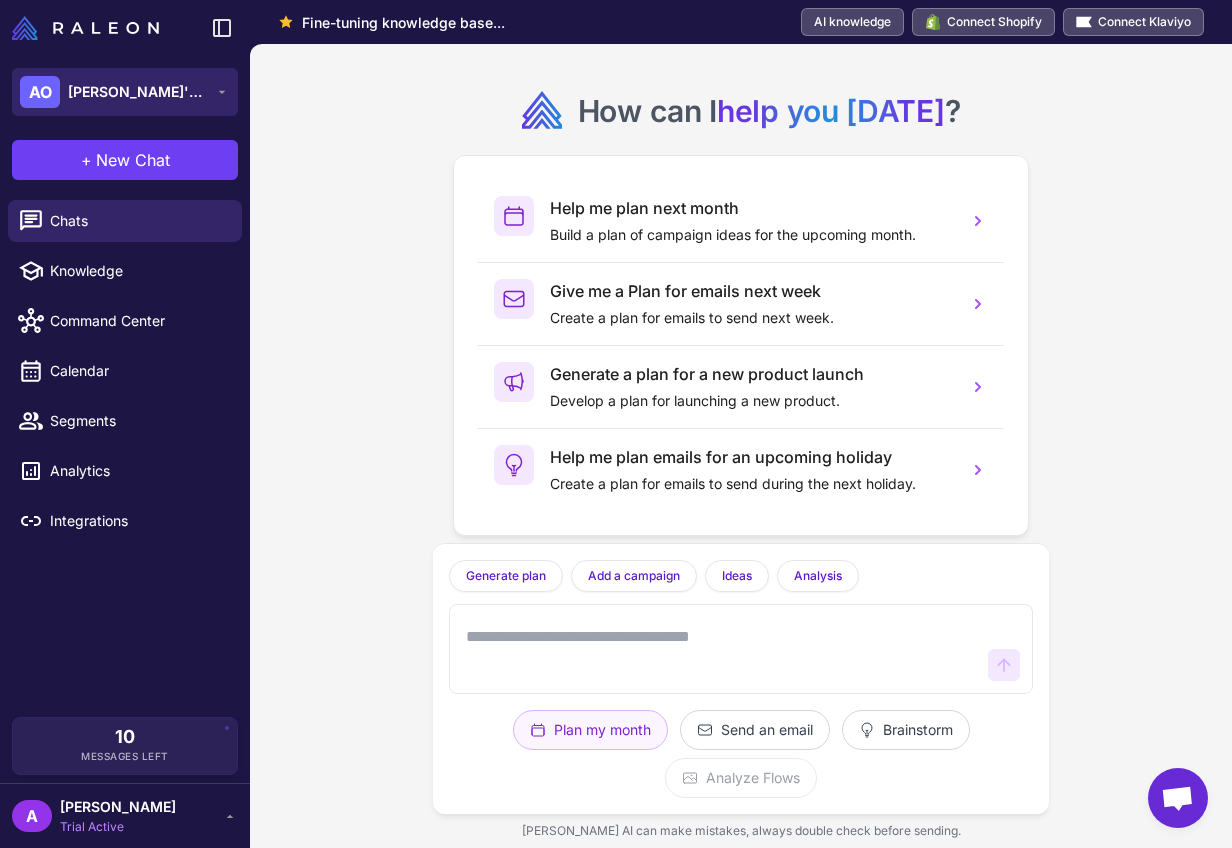 click on "Andrew's Organization" at bounding box center [138, 92] 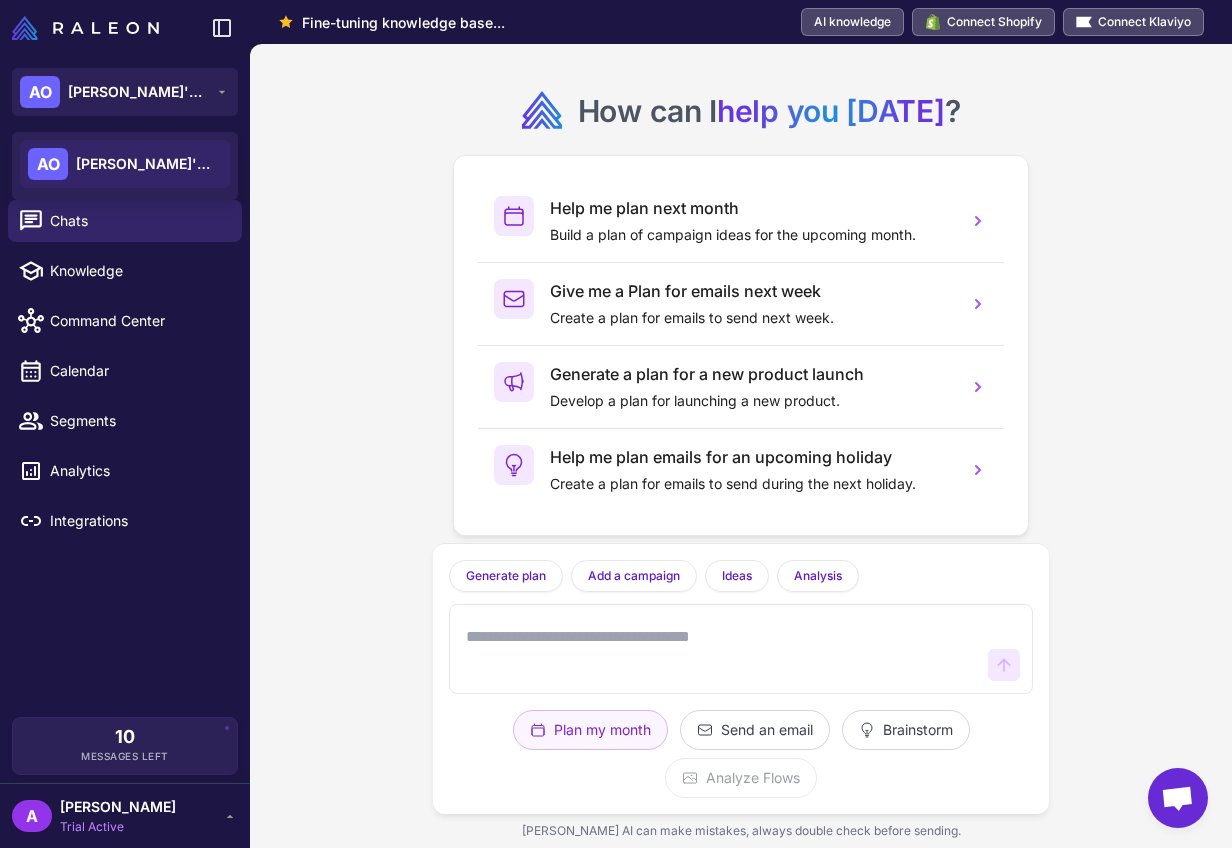 click on "How can I  help you today ? Help me plan next month Build a plan of campaign ideas for the upcoming month. Give me a Plan for emails next week Create a plan for emails to send next week. Generate a plan for a new product launch Develop a plan for launching a new product. Help me plan emails for an upcoming holiday Create a plan for emails to send during the next holiday. Generate plan Generate a plan based on what we have discussed. Add a campaign Add a campaign to your marketing plan Ideas Give me 5 campaign ideas using your analysis Analysis What type of campaigns work best for my store?  Plan my month  Send an email  Brainstorm  Analyze Flows  Raleon AI can make mistakes, always double check before sending." at bounding box center (741, 446) 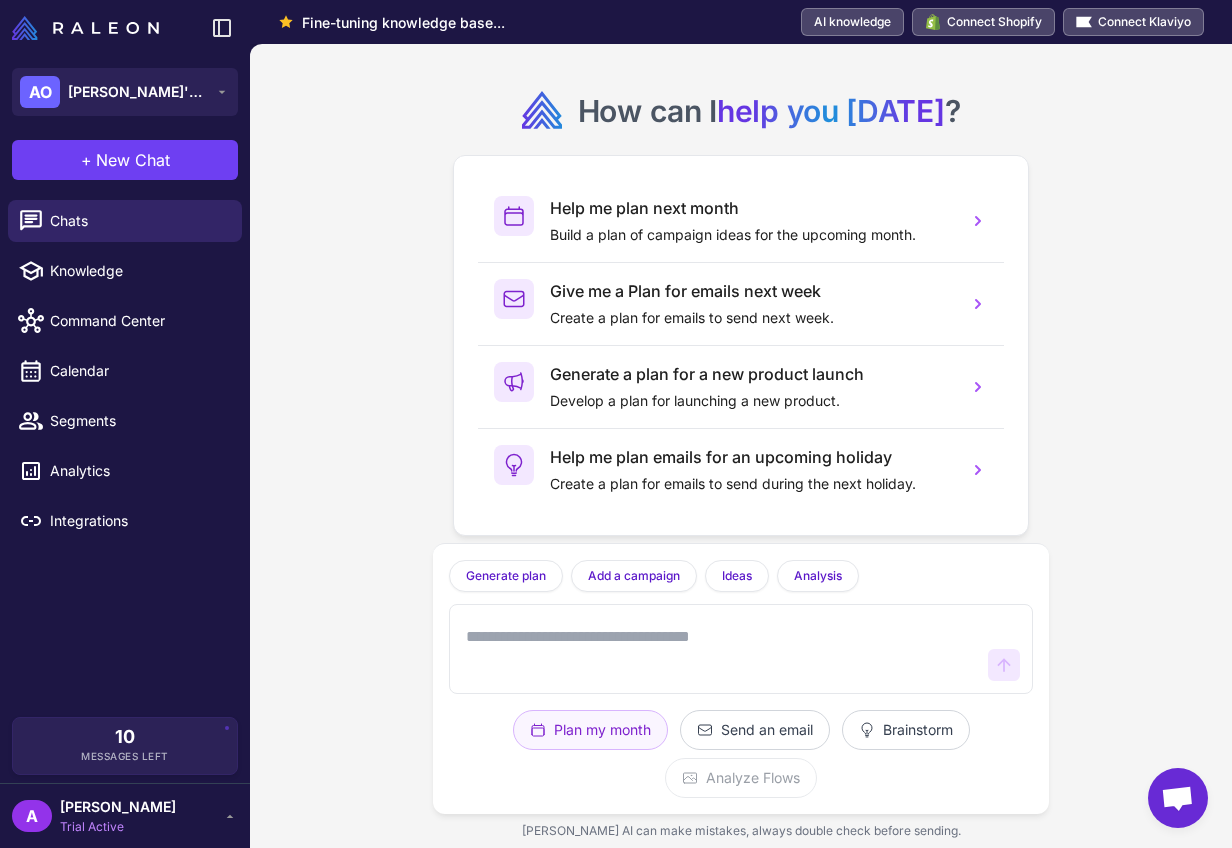 click at bounding box center (85, 28) 